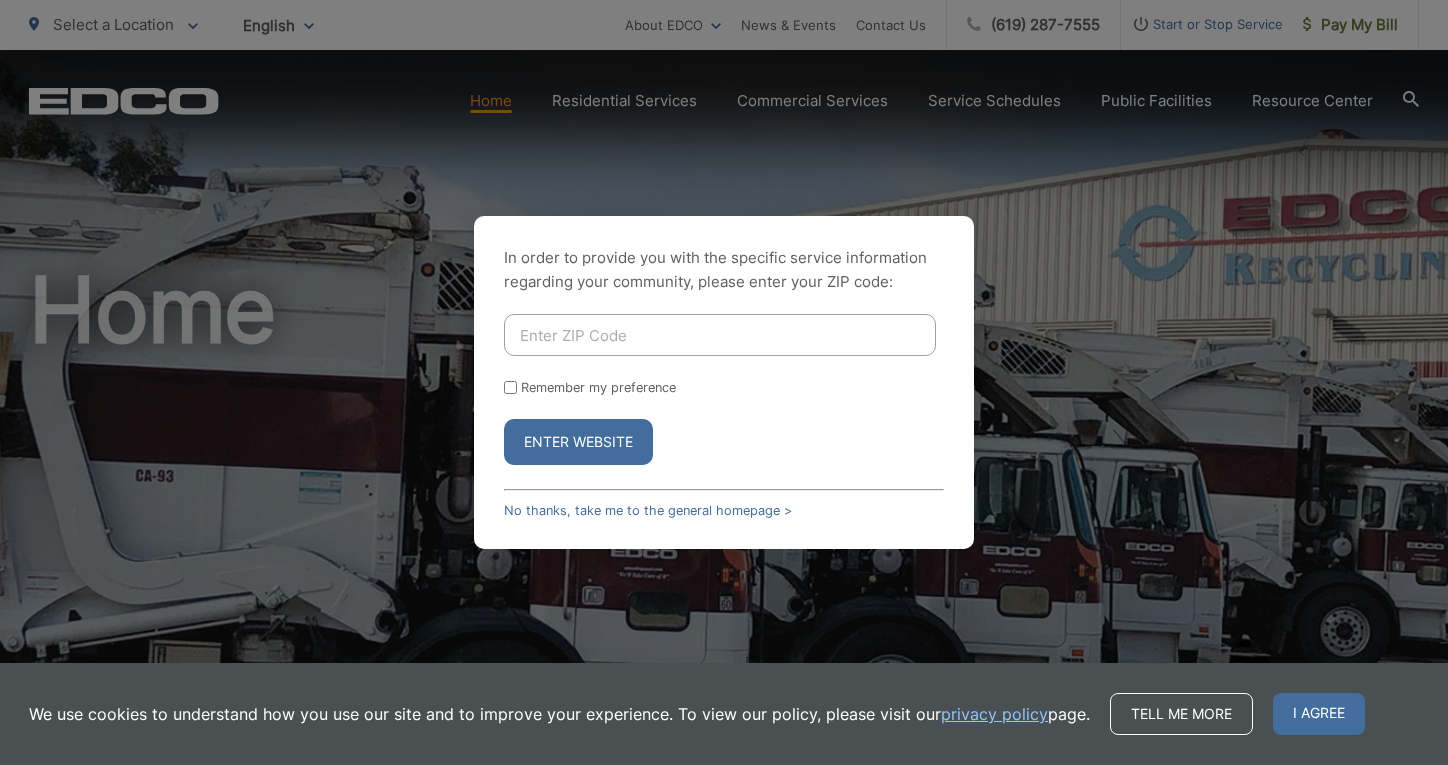 scroll, scrollTop: 0, scrollLeft: 0, axis: both 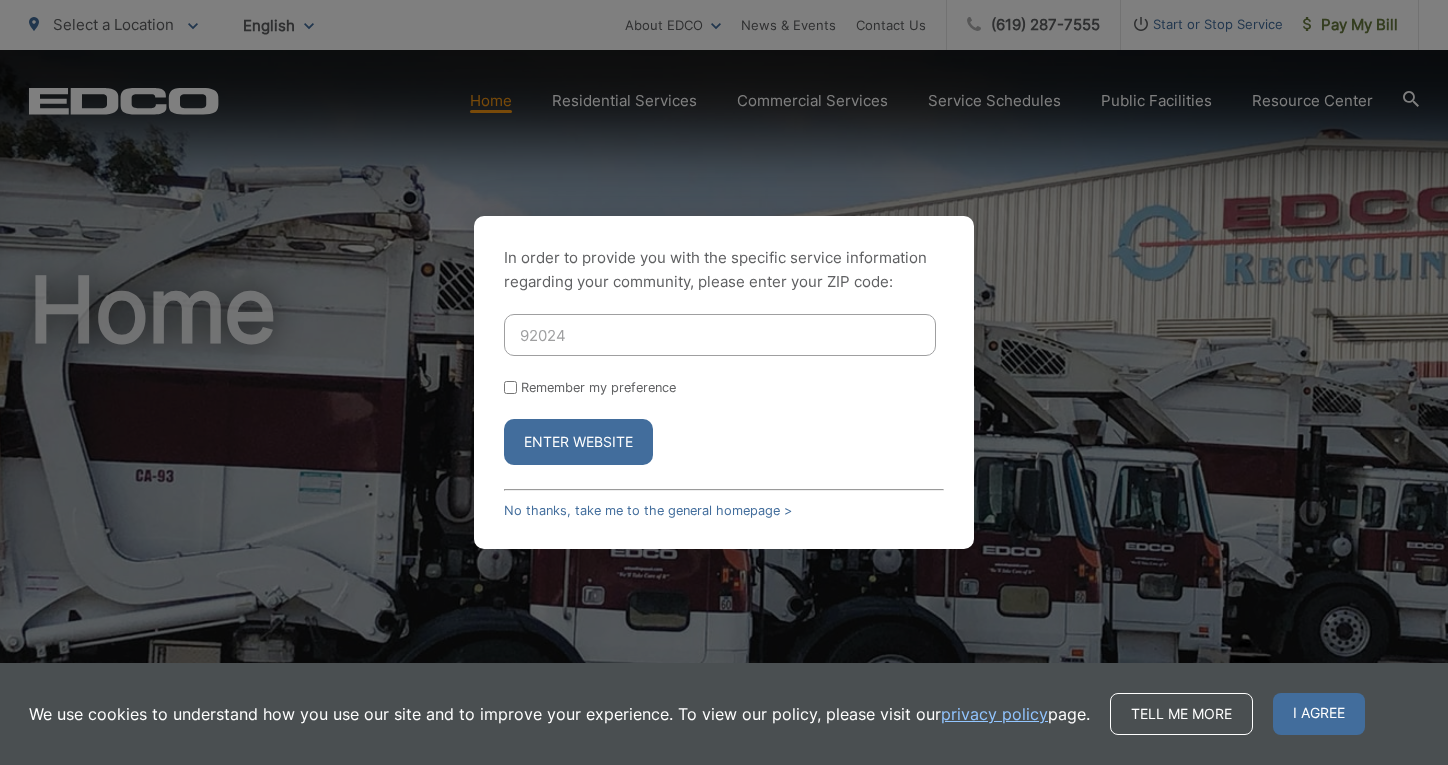 type on "92024" 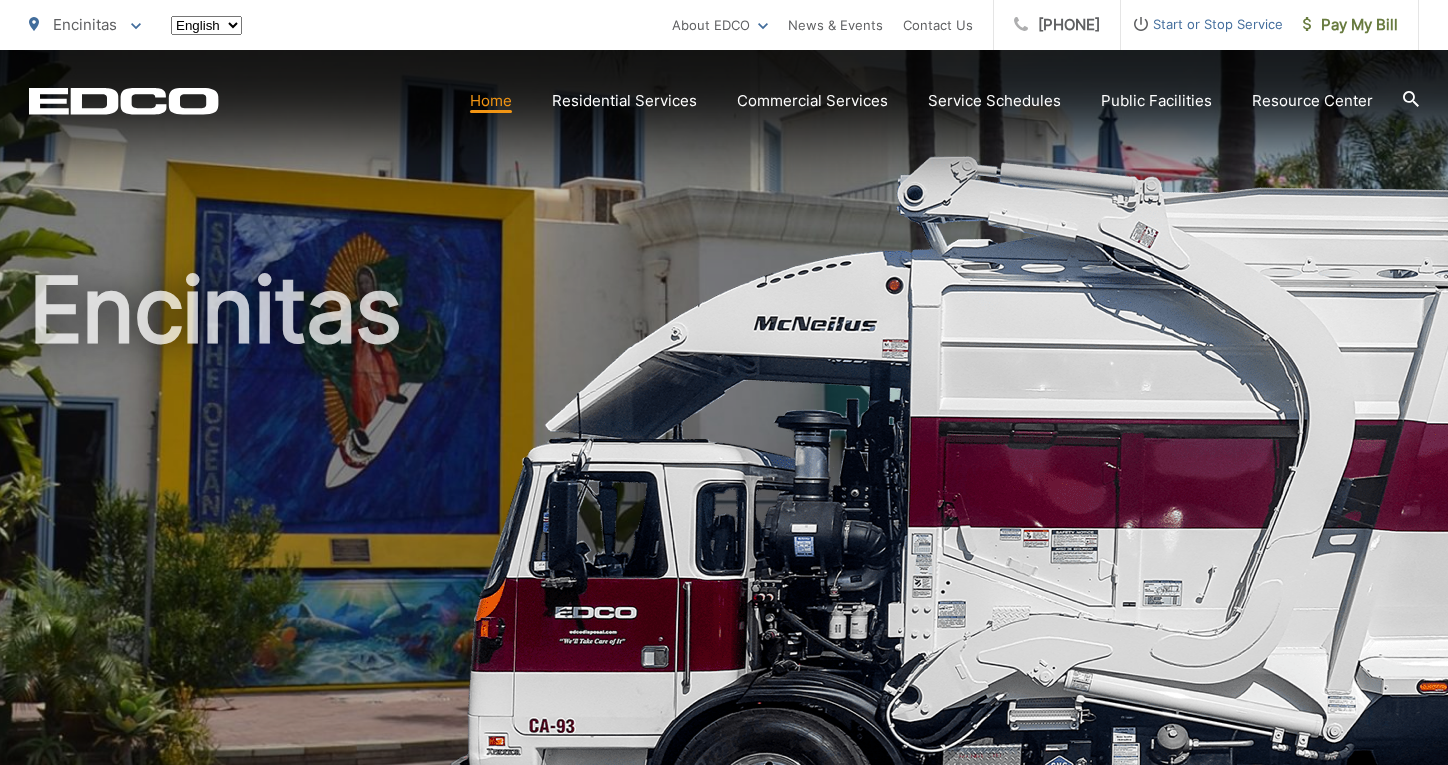 scroll, scrollTop: 0, scrollLeft: 0, axis: both 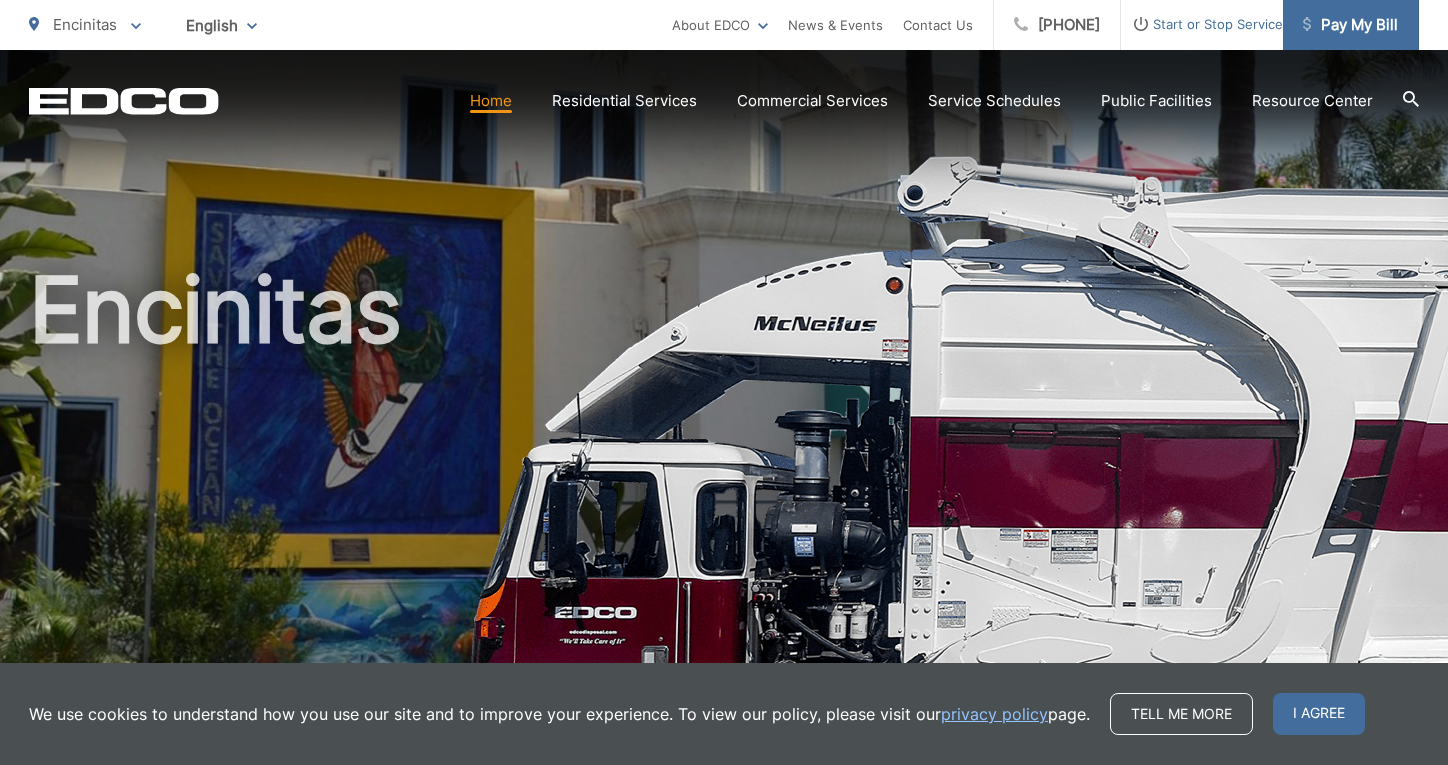 click on "Pay My Bill" at bounding box center [1350, 25] 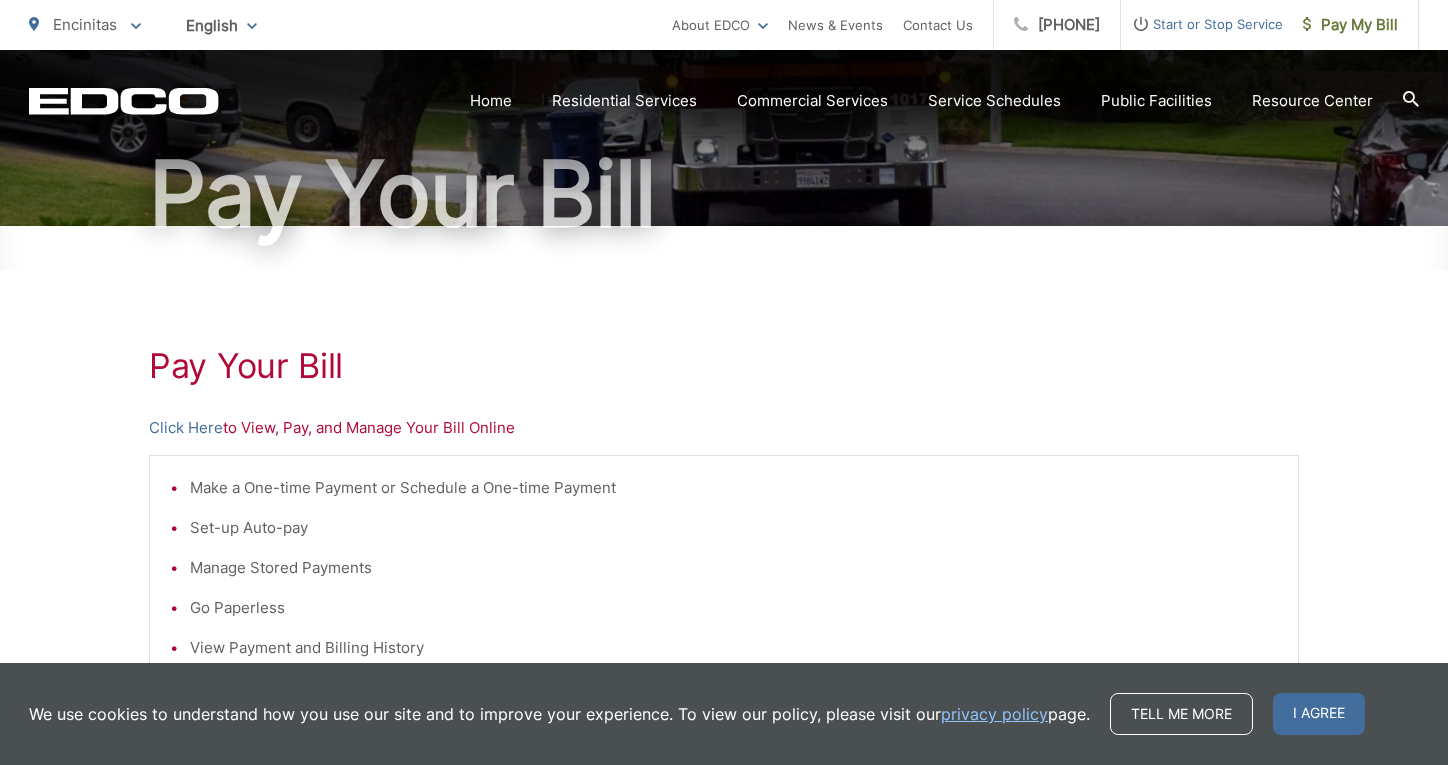 scroll, scrollTop: 218, scrollLeft: 0, axis: vertical 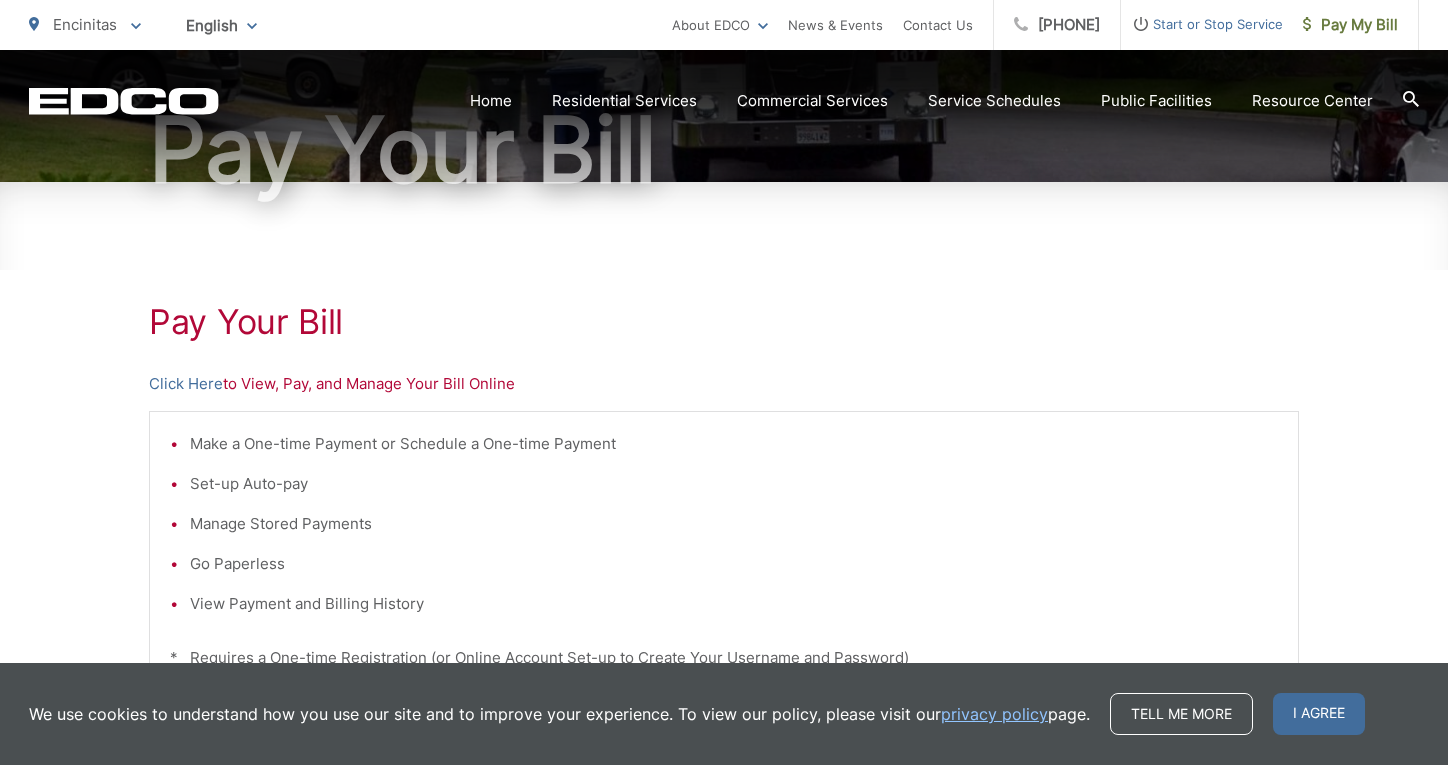 click on "Click Here  to View, Pay, and Manage Your Bill Online" at bounding box center [724, 384] 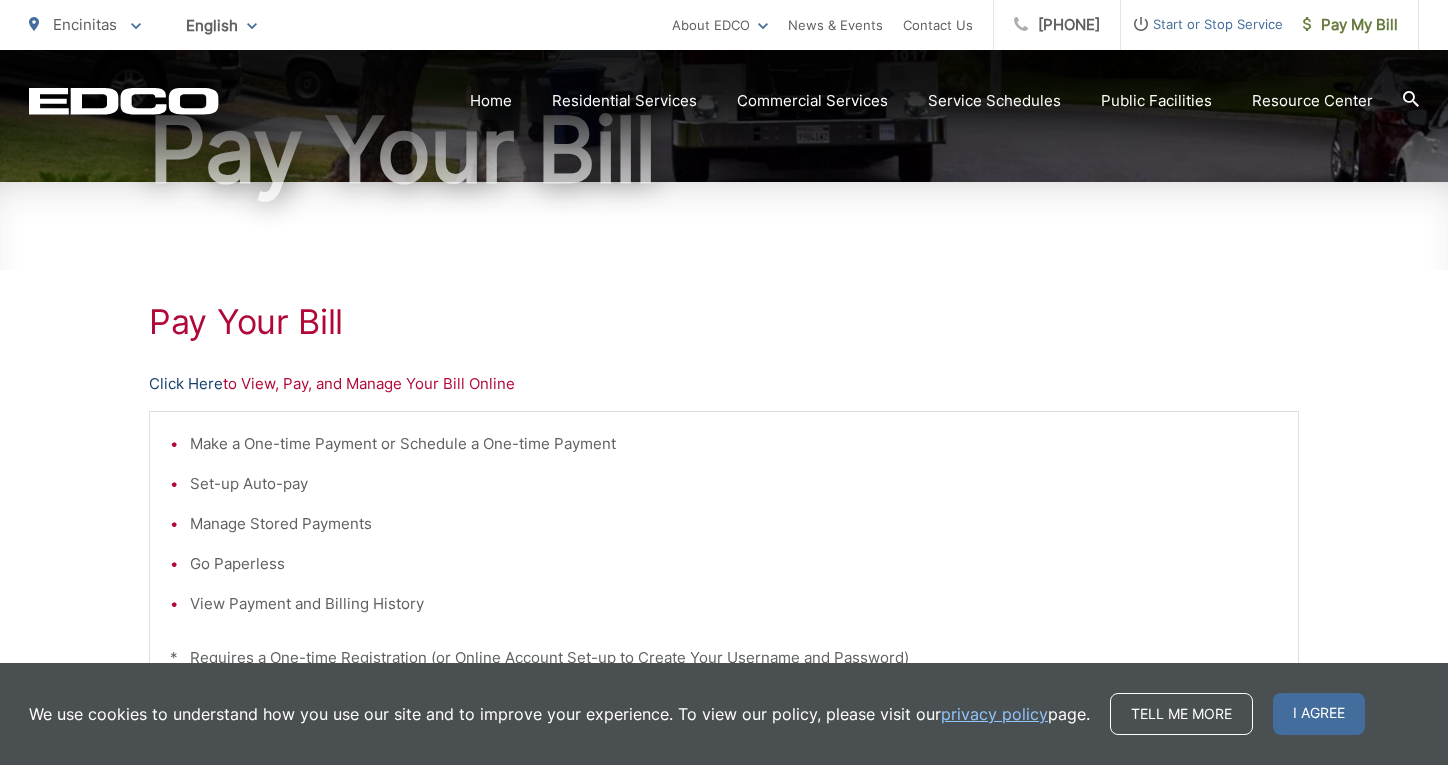 click on "Click Here" at bounding box center (186, 384) 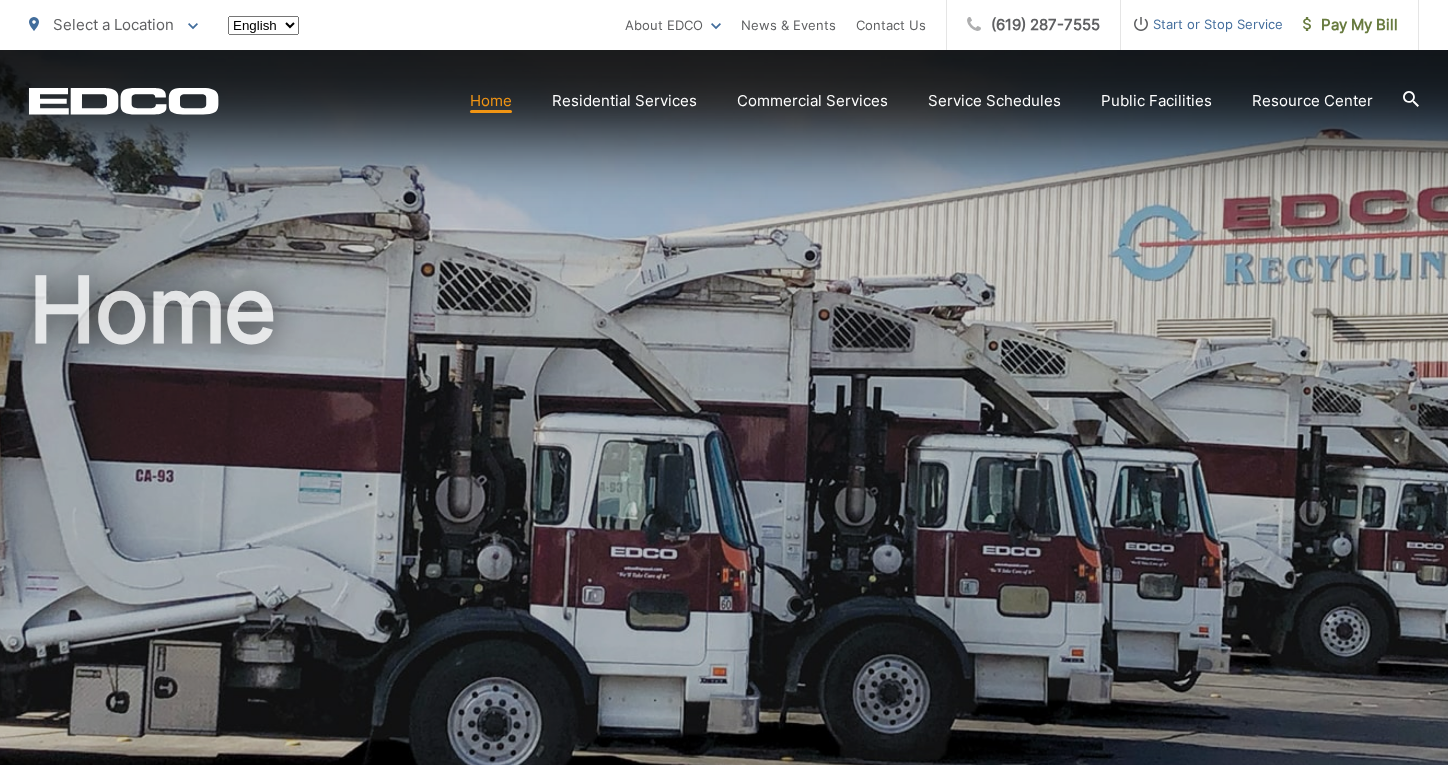 scroll, scrollTop: 0, scrollLeft: 0, axis: both 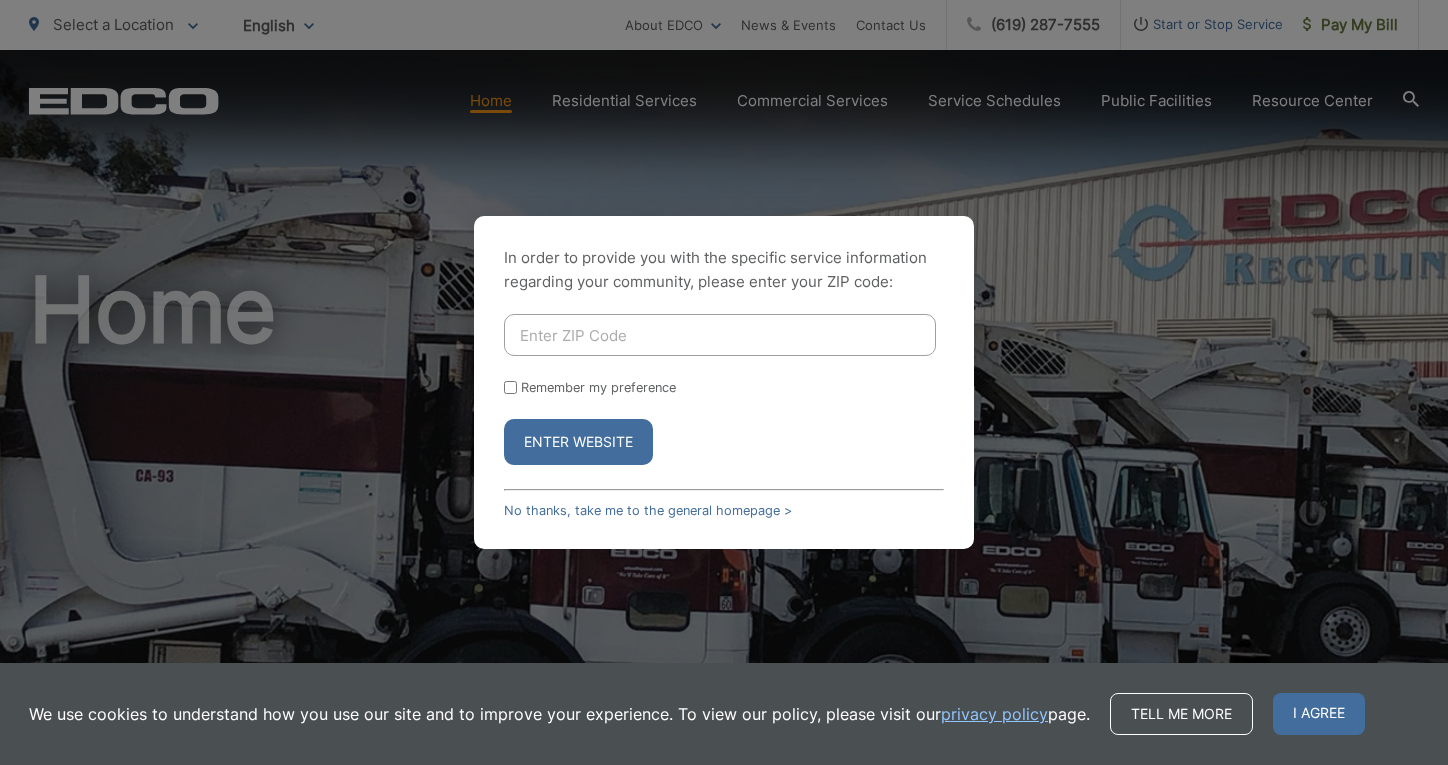 click at bounding box center (720, 335) 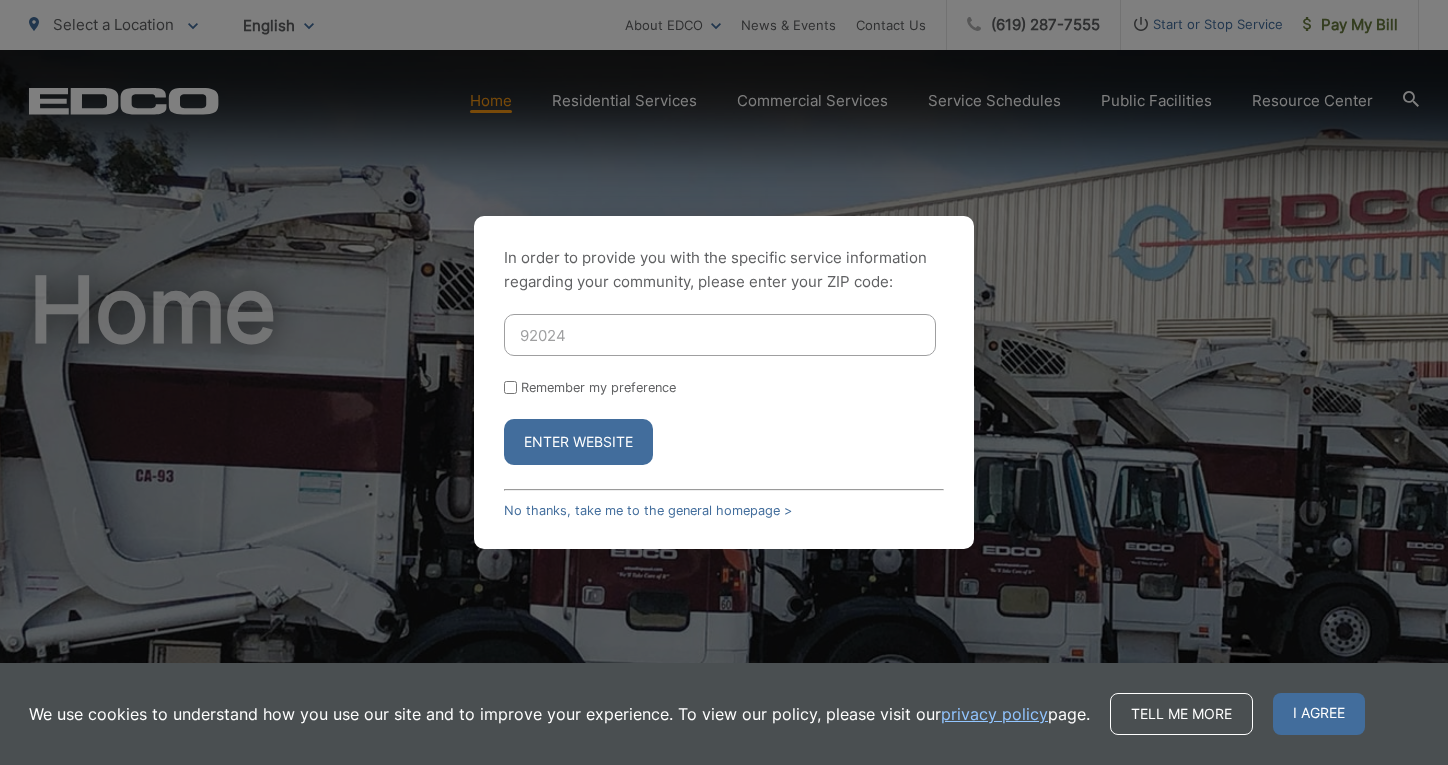 click on "Enter Website" at bounding box center [578, 442] 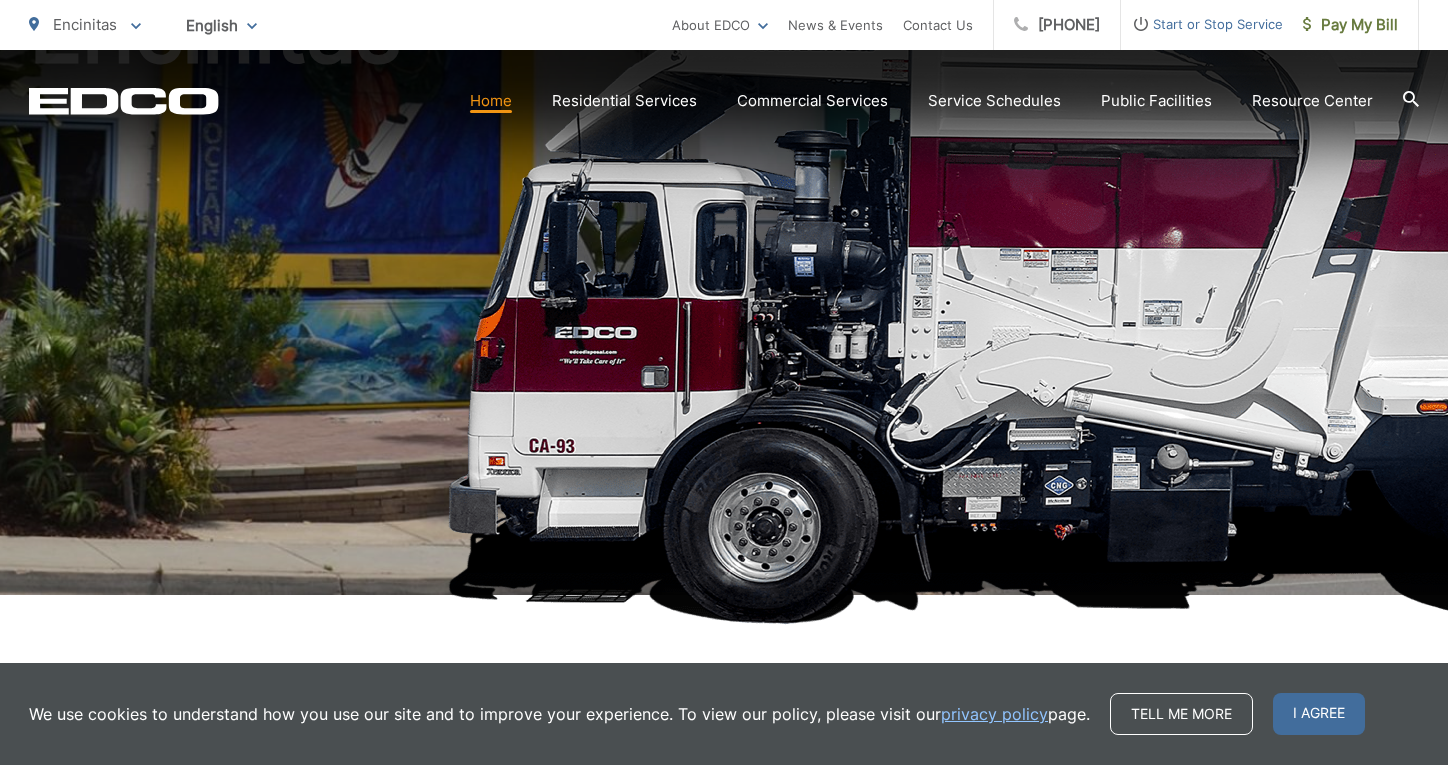 scroll, scrollTop: 306, scrollLeft: 0, axis: vertical 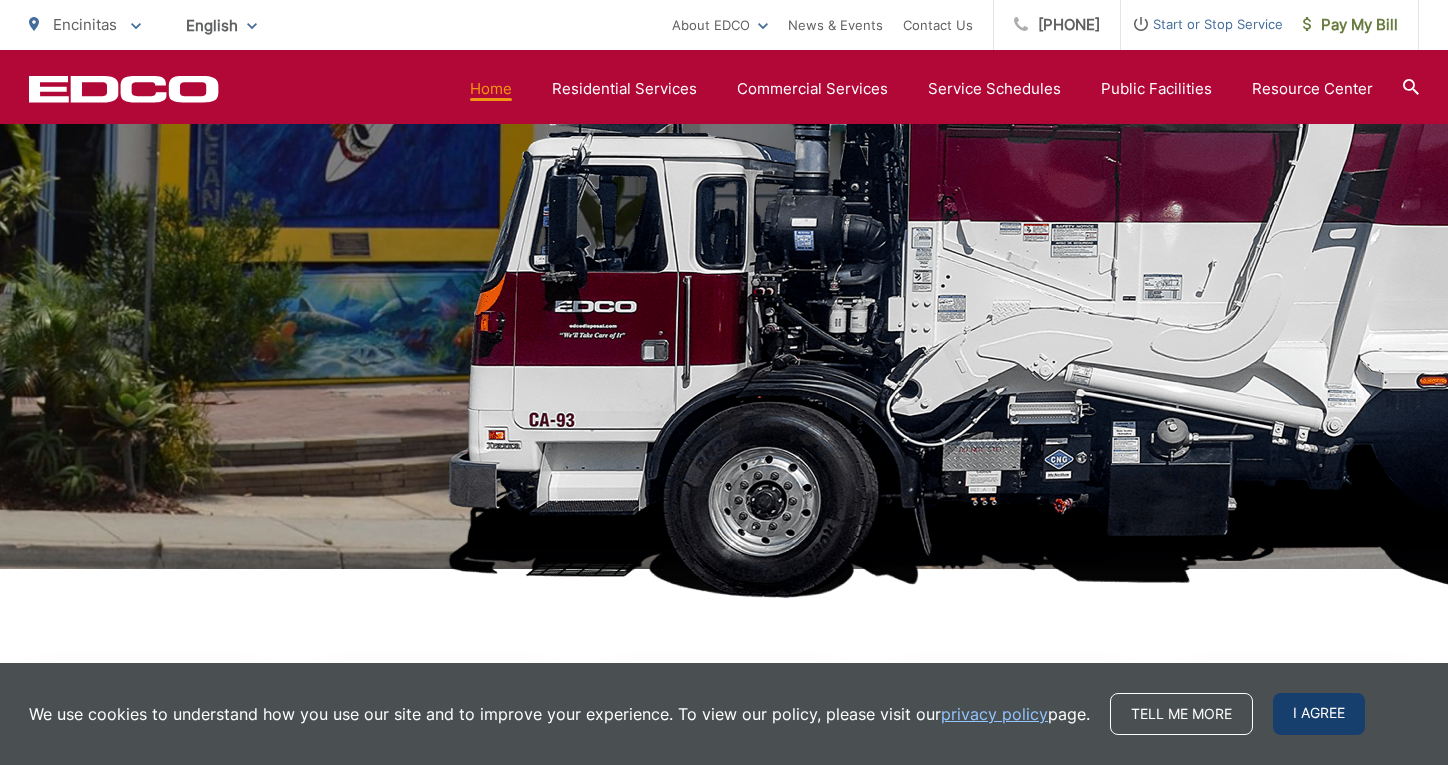 click on "I agree" at bounding box center (1319, 714) 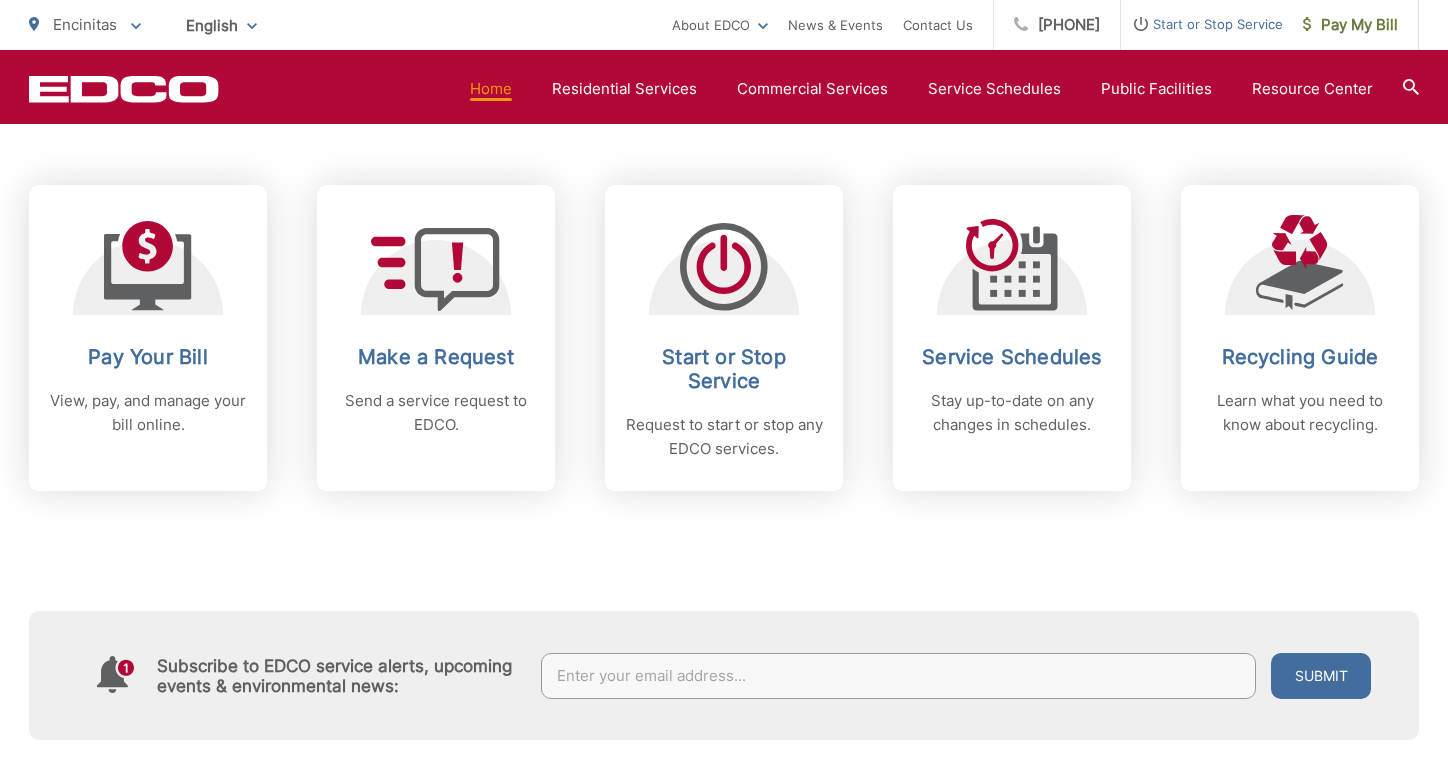 scroll, scrollTop: 808, scrollLeft: 0, axis: vertical 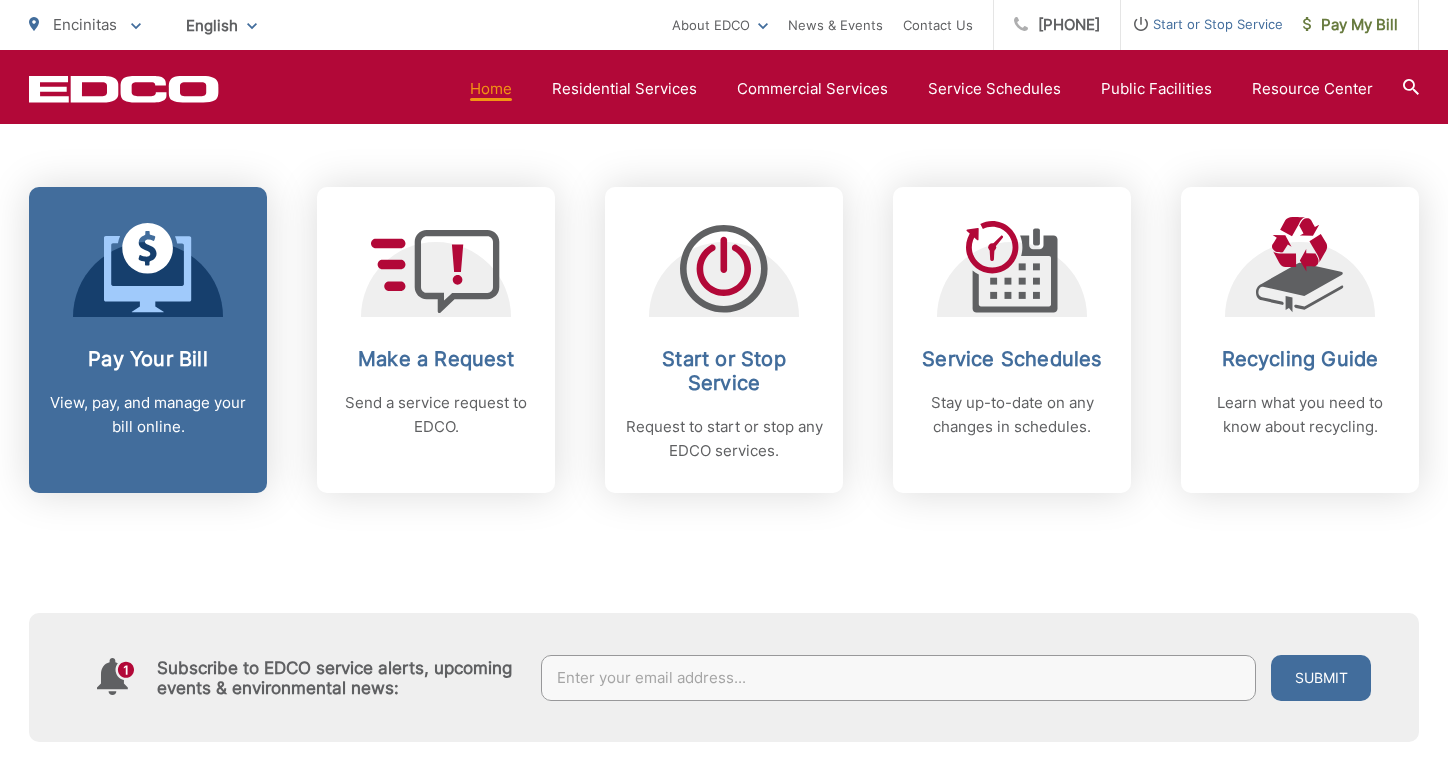 click at bounding box center (148, 270) 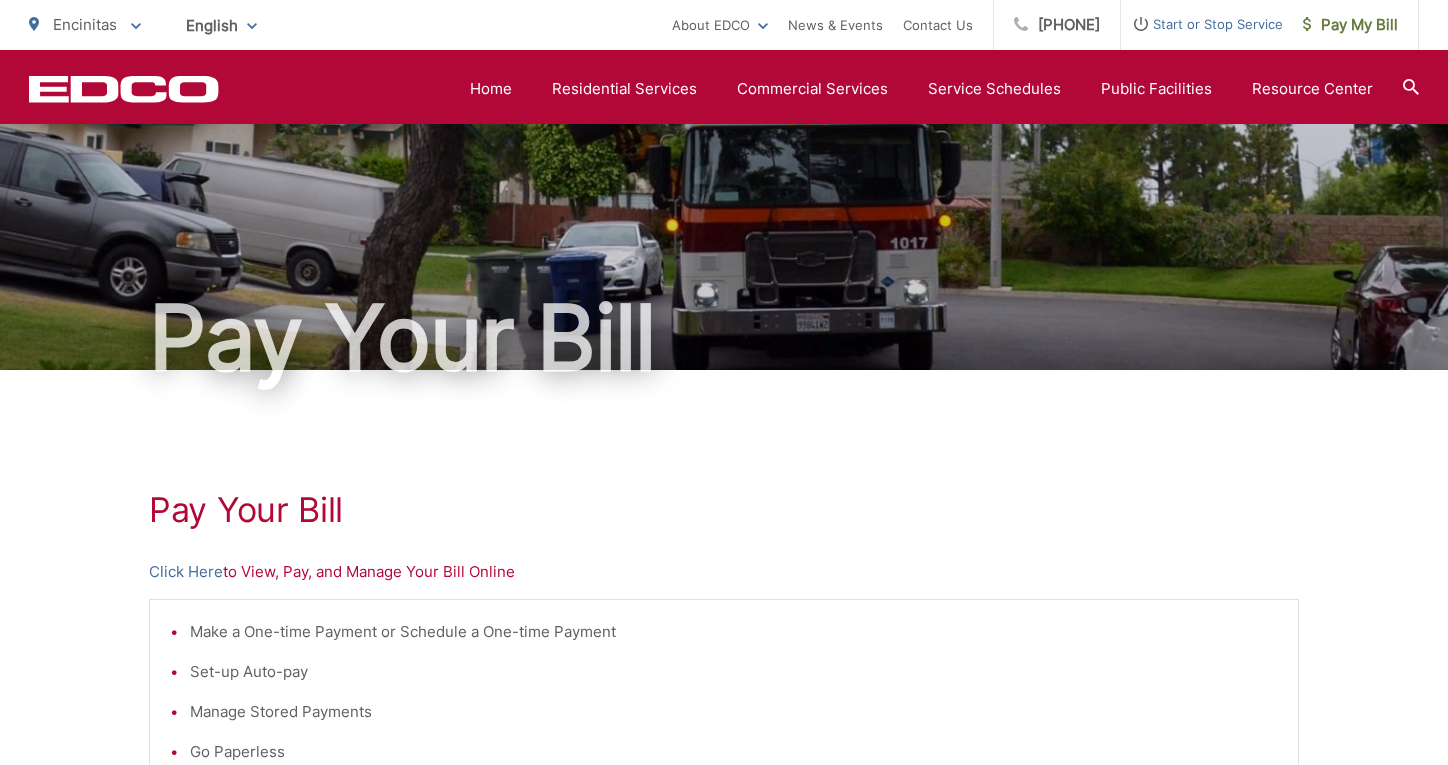 scroll, scrollTop: 8, scrollLeft: 0, axis: vertical 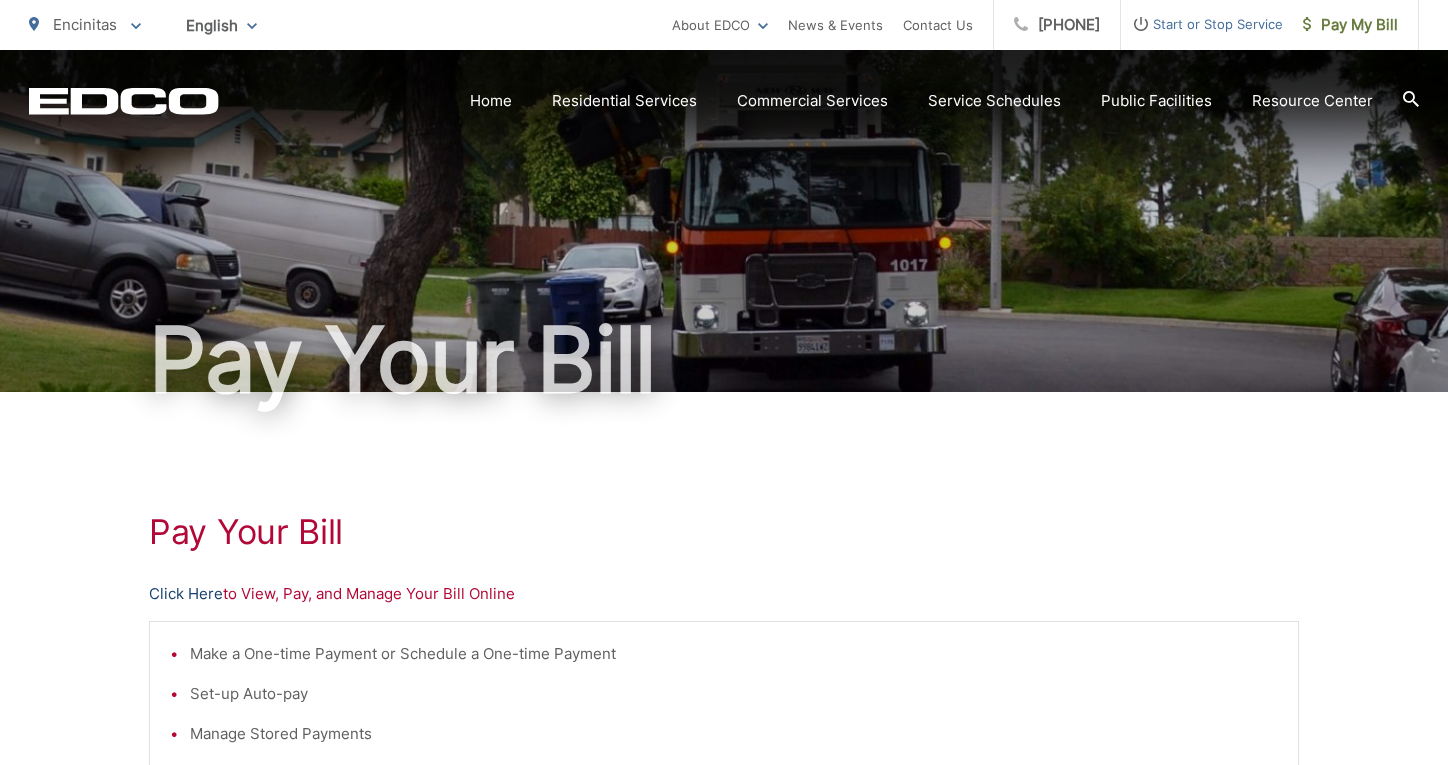 click on "Click Here" at bounding box center (186, 594) 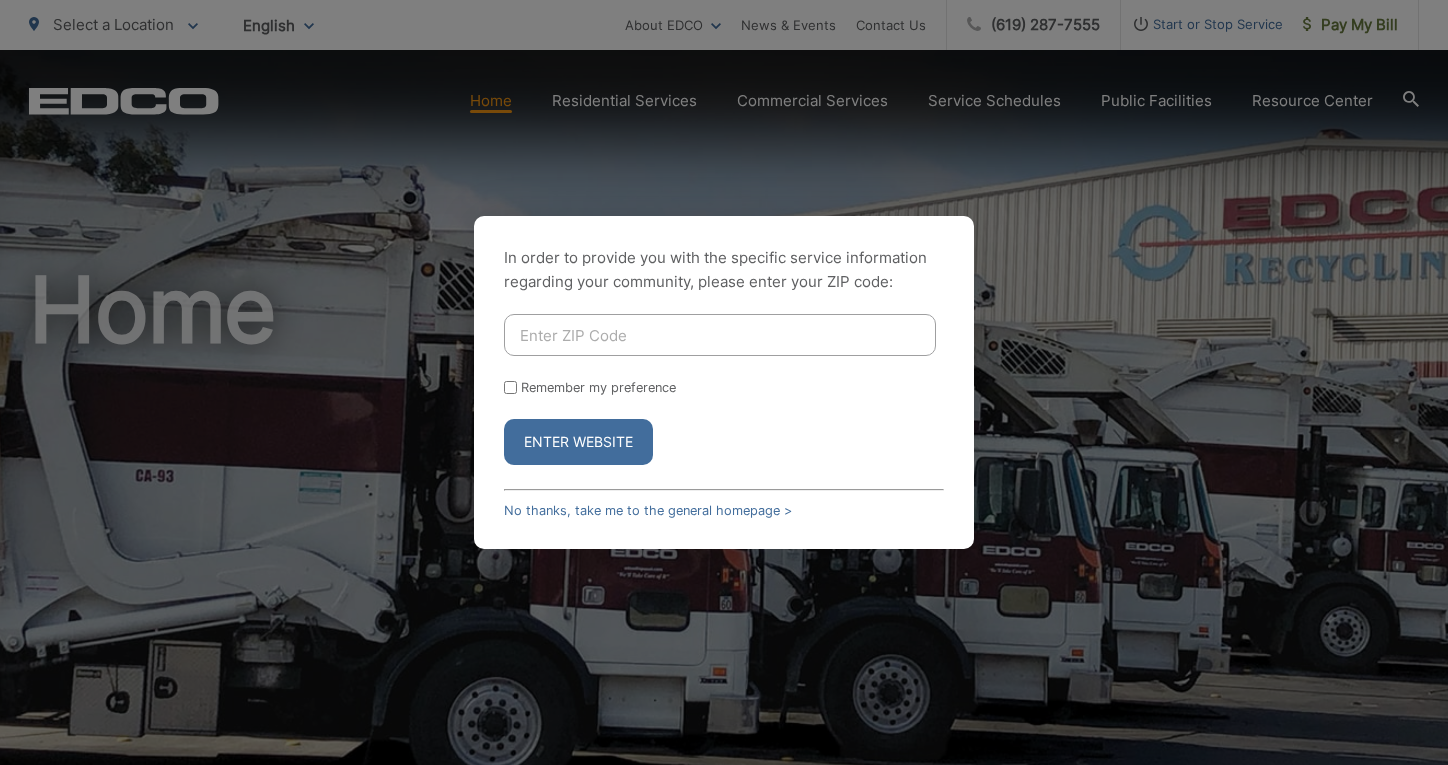 scroll, scrollTop: 0, scrollLeft: 0, axis: both 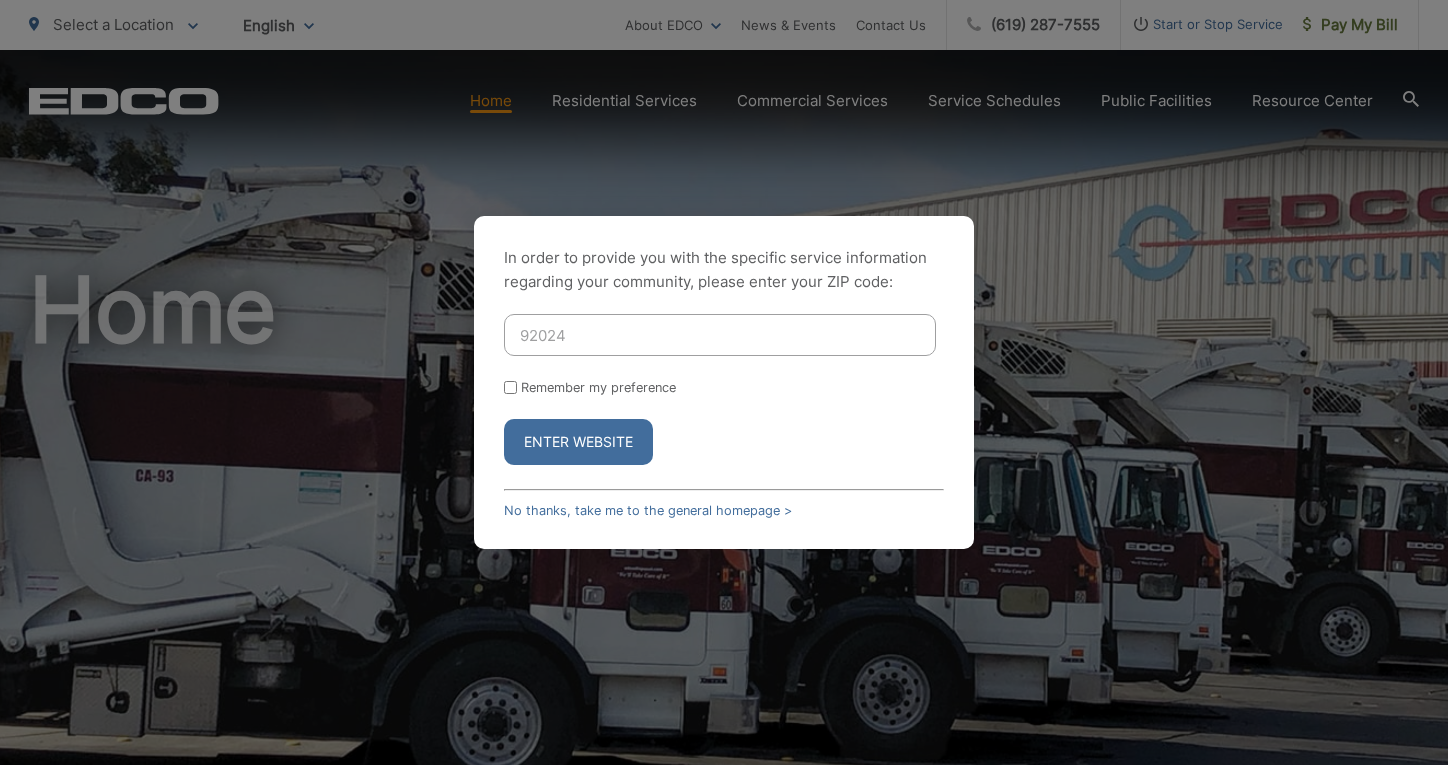 click on "Enter Website" at bounding box center [578, 442] 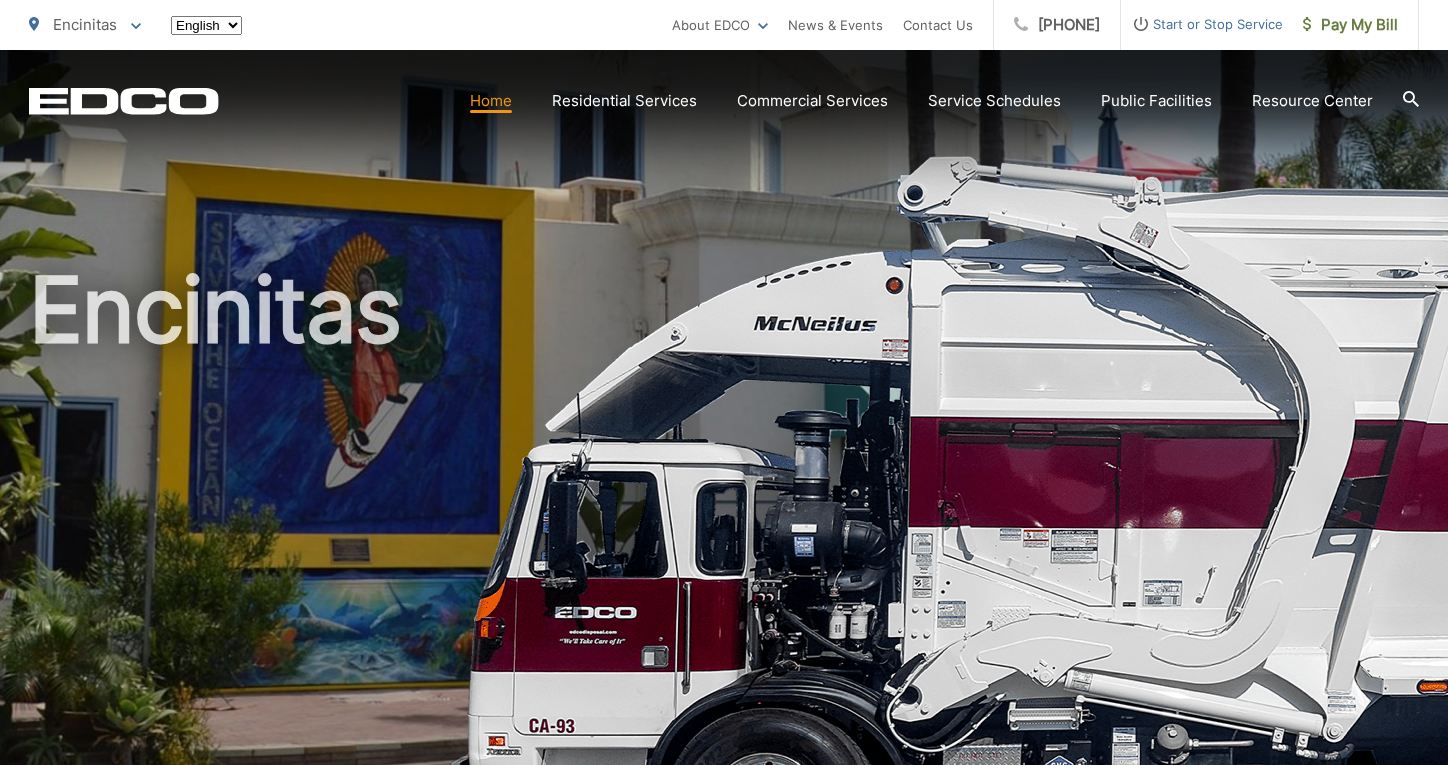 scroll, scrollTop: 0, scrollLeft: 0, axis: both 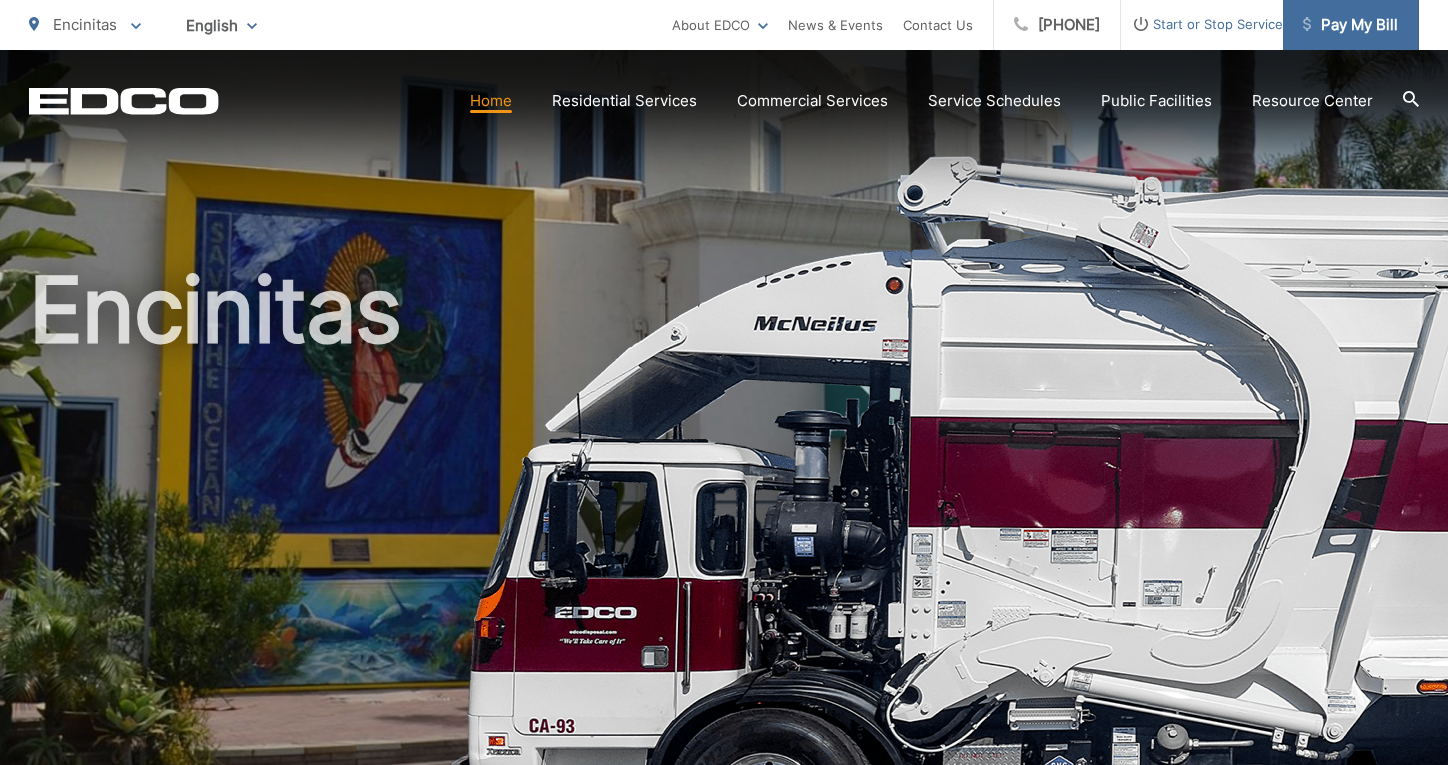 click on "Pay My Bill" at bounding box center [1350, 25] 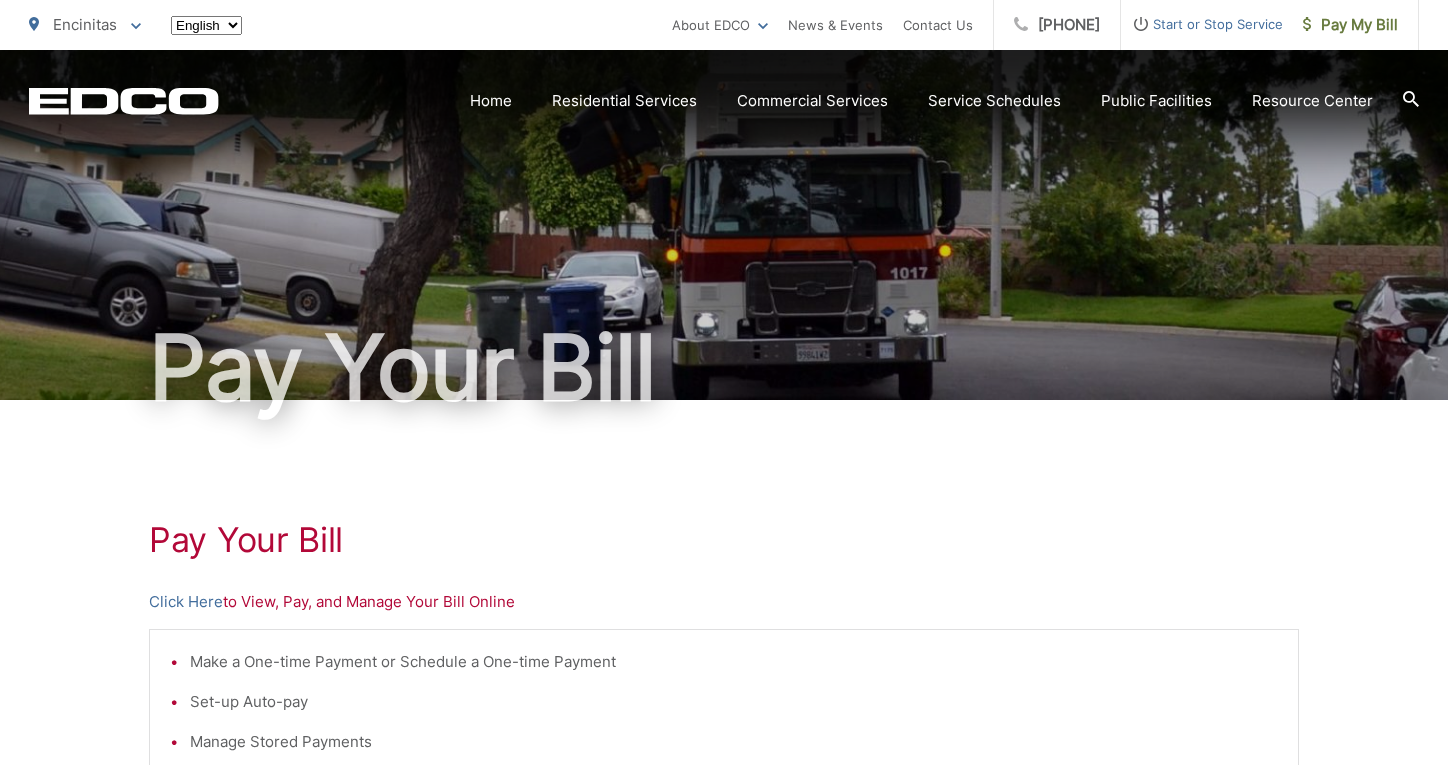 scroll, scrollTop: 0, scrollLeft: 0, axis: both 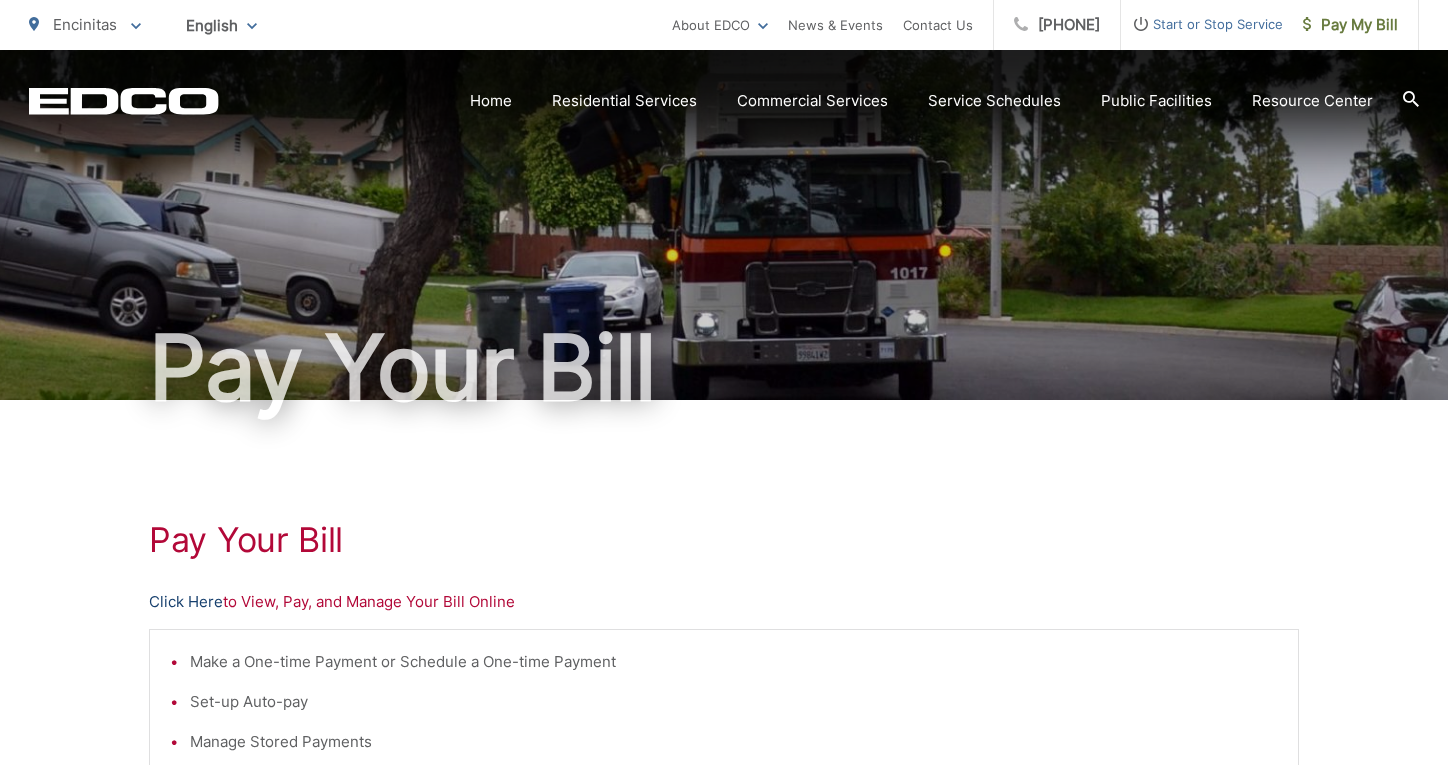 click on "Click Here" at bounding box center (186, 602) 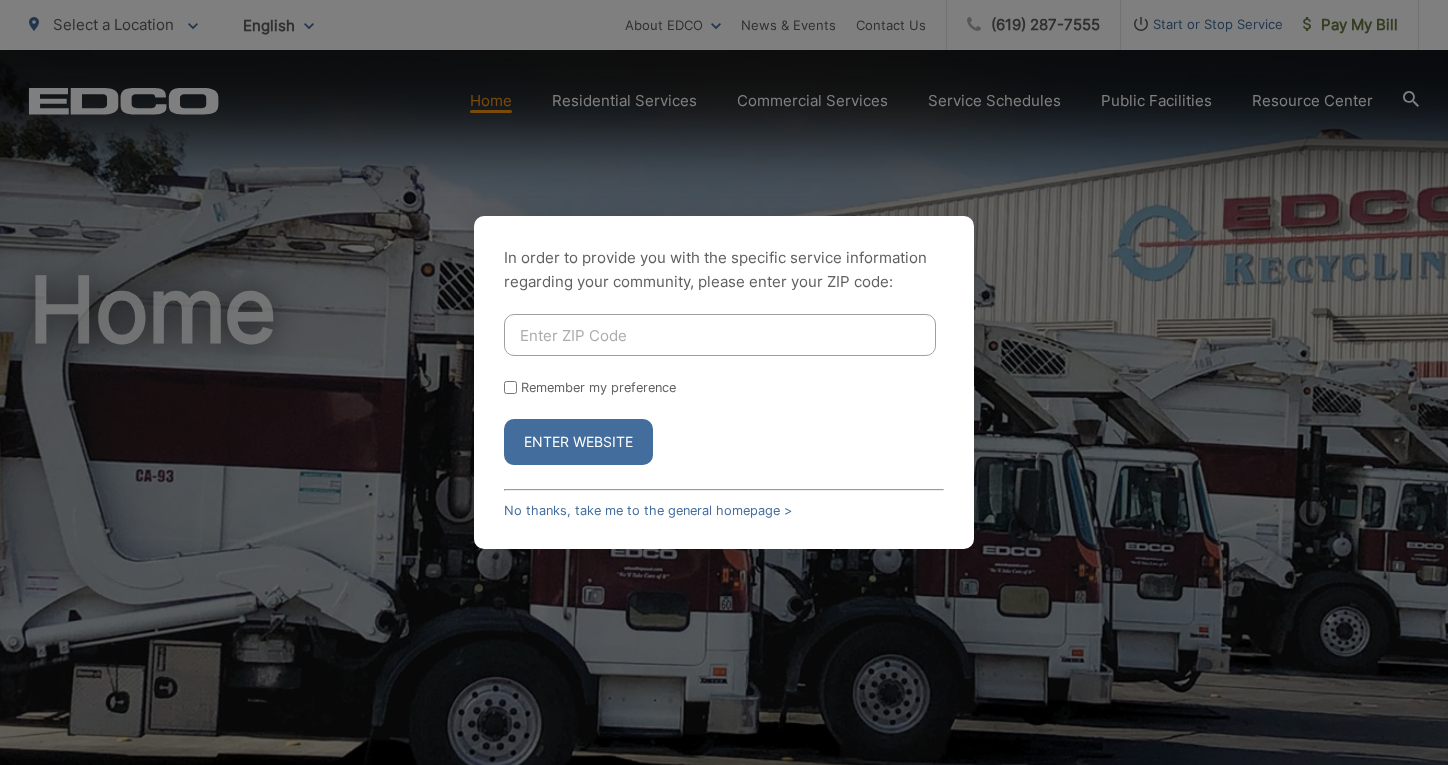scroll, scrollTop: 0, scrollLeft: 0, axis: both 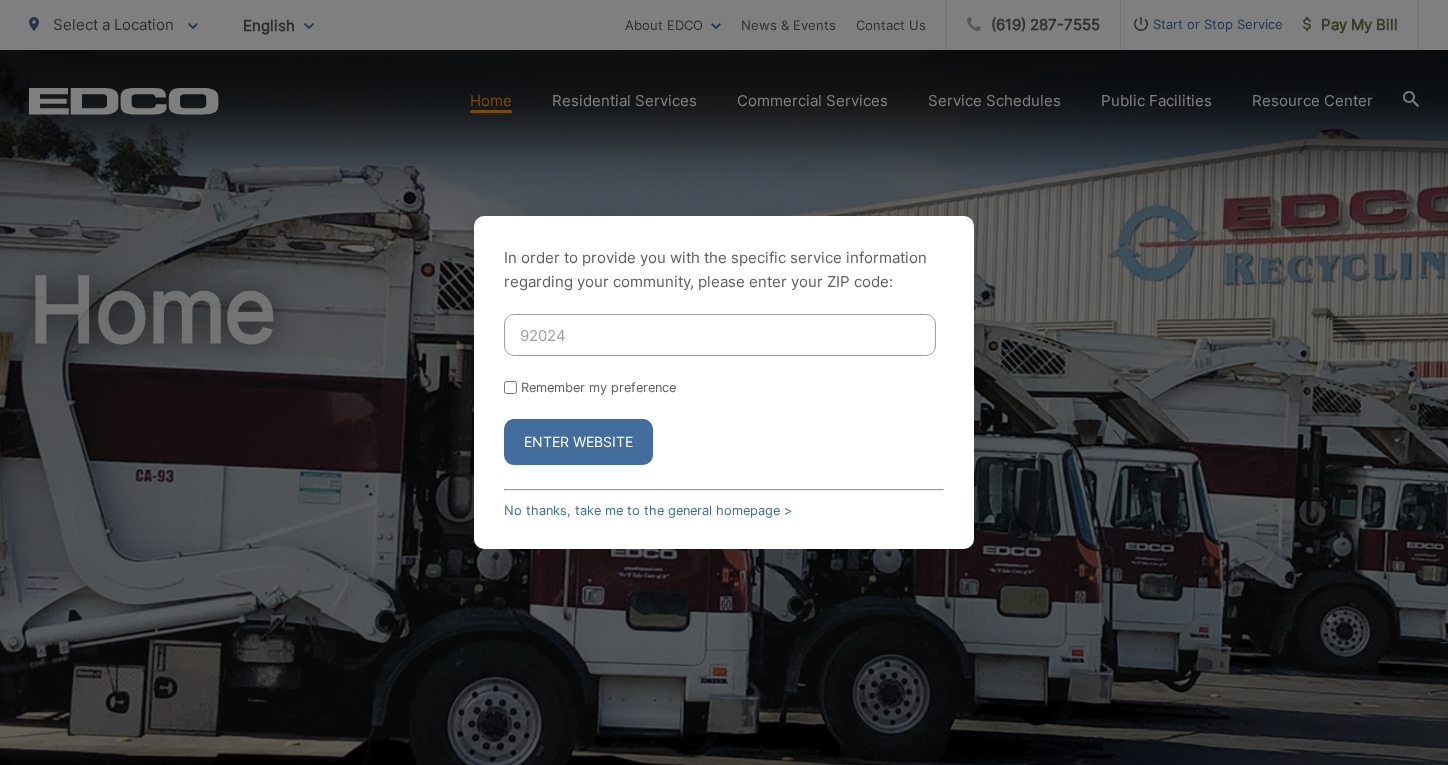 click on "Enter Website" at bounding box center (578, 442) 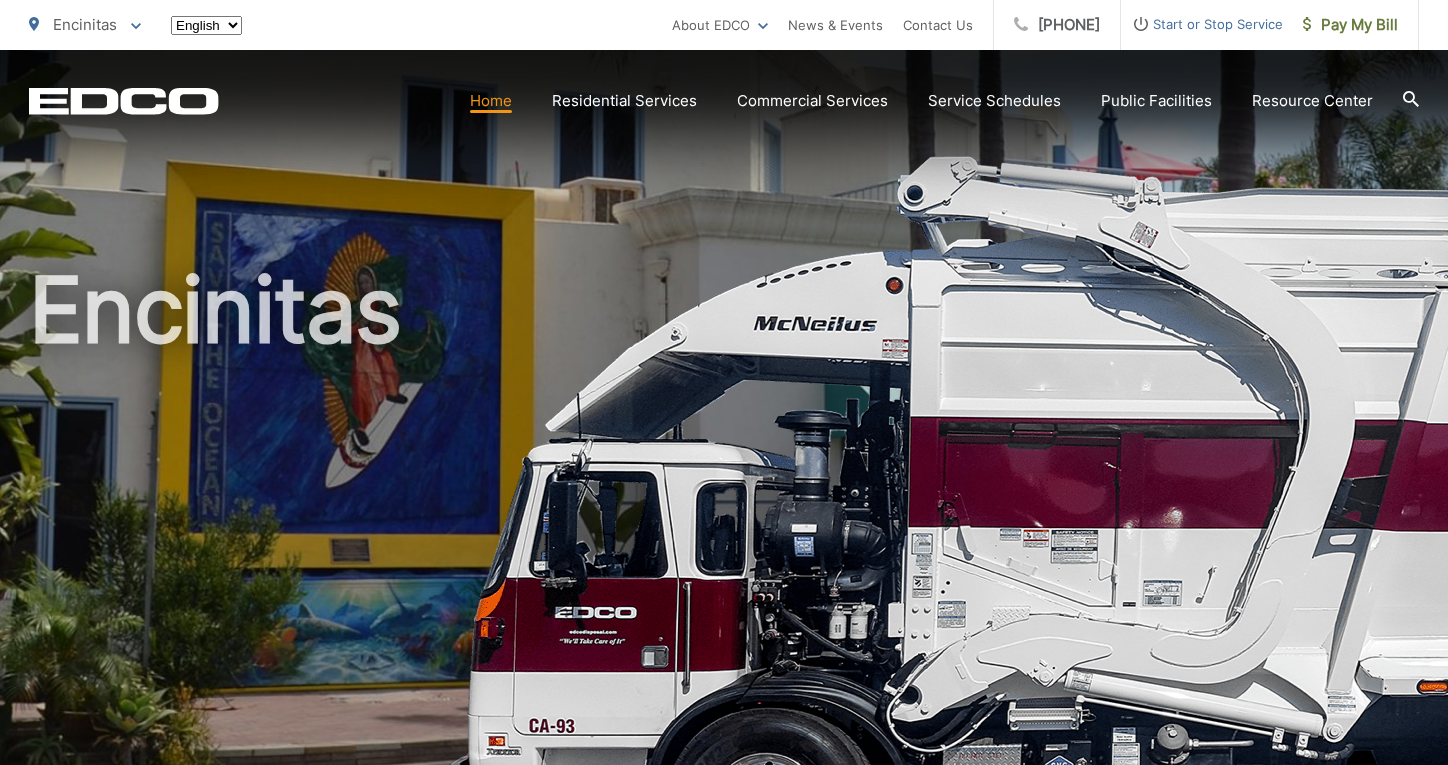 scroll, scrollTop: 0, scrollLeft: 0, axis: both 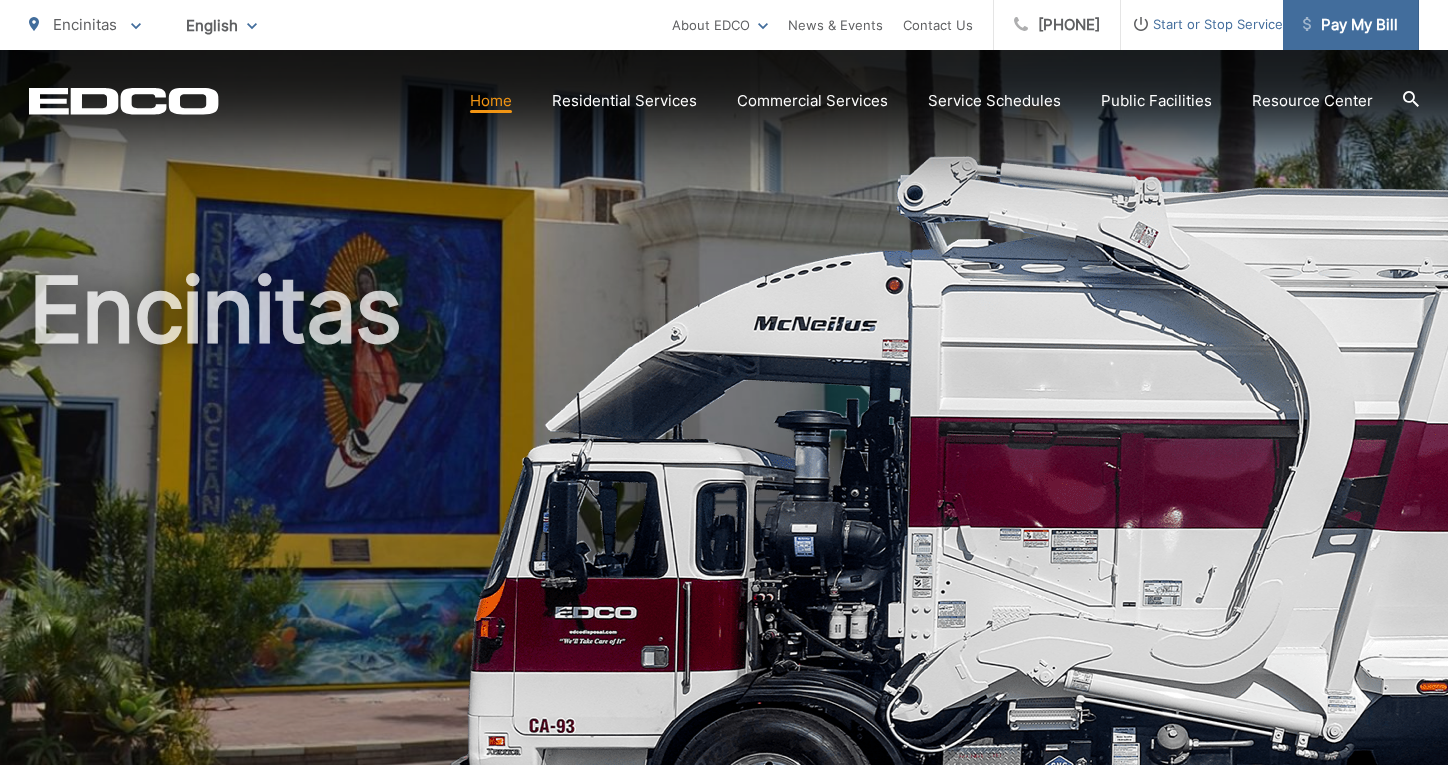 click on "Pay My Bill" at bounding box center (1350, 25) 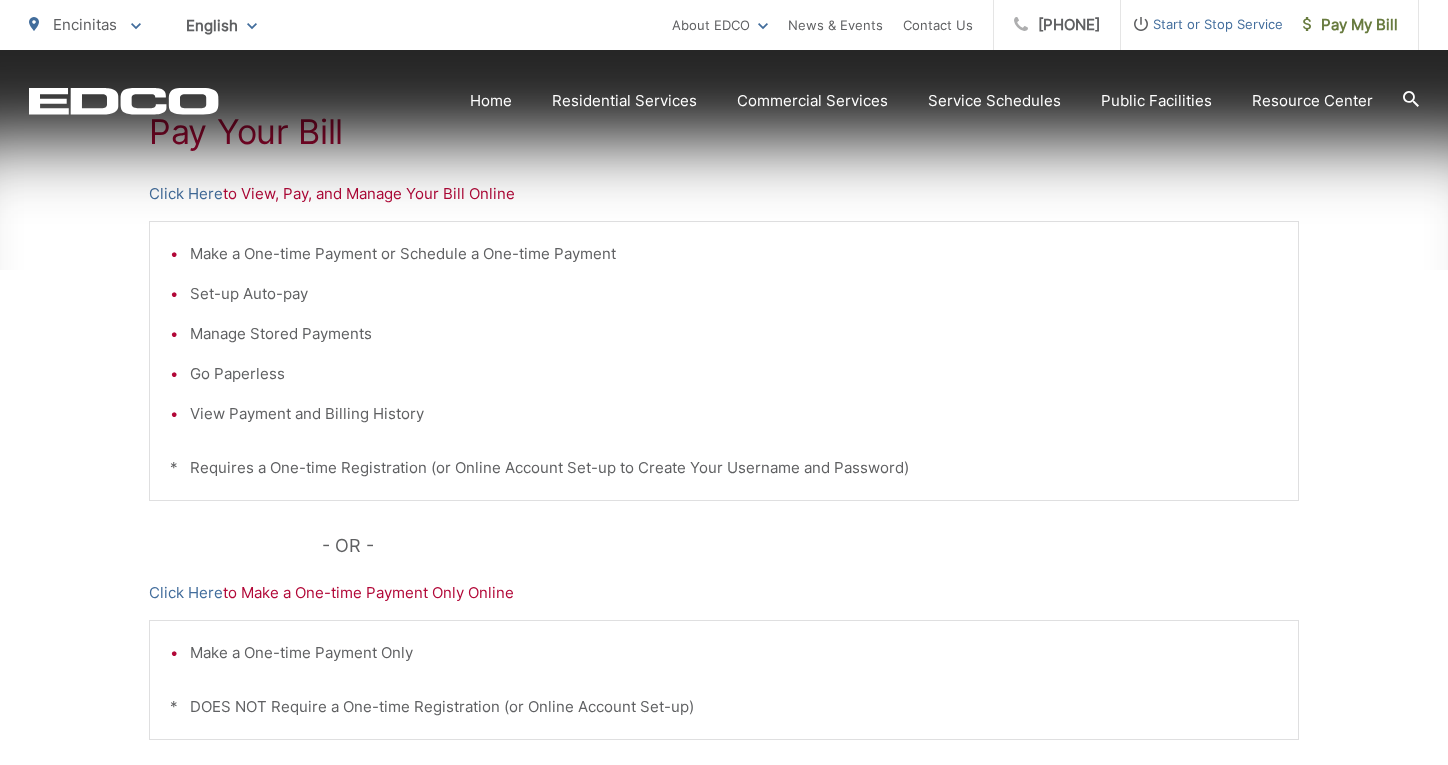 scroll, scrollTop: 430, scrollLeft: 0, axis: vertical 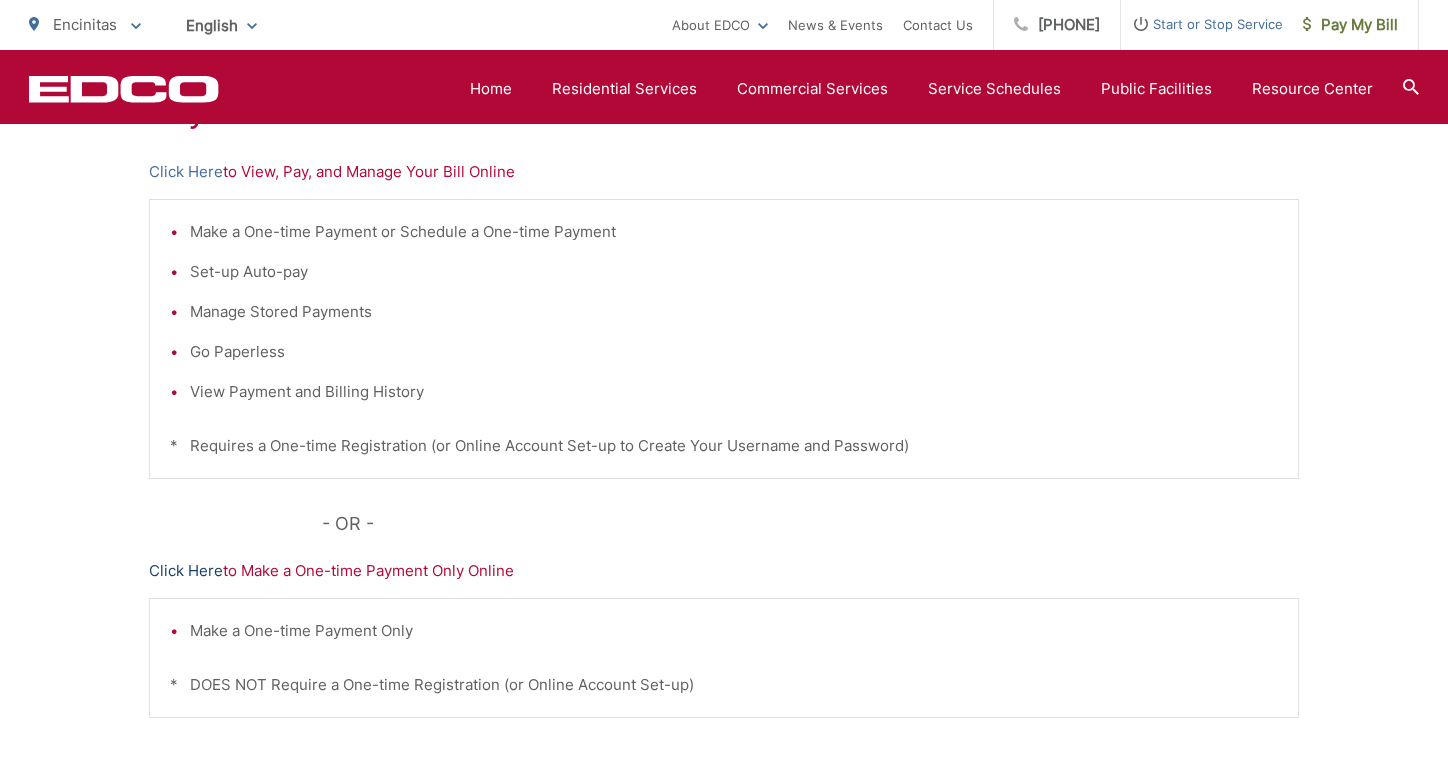 click on "Click Here" at bounding box center (186, 571) 